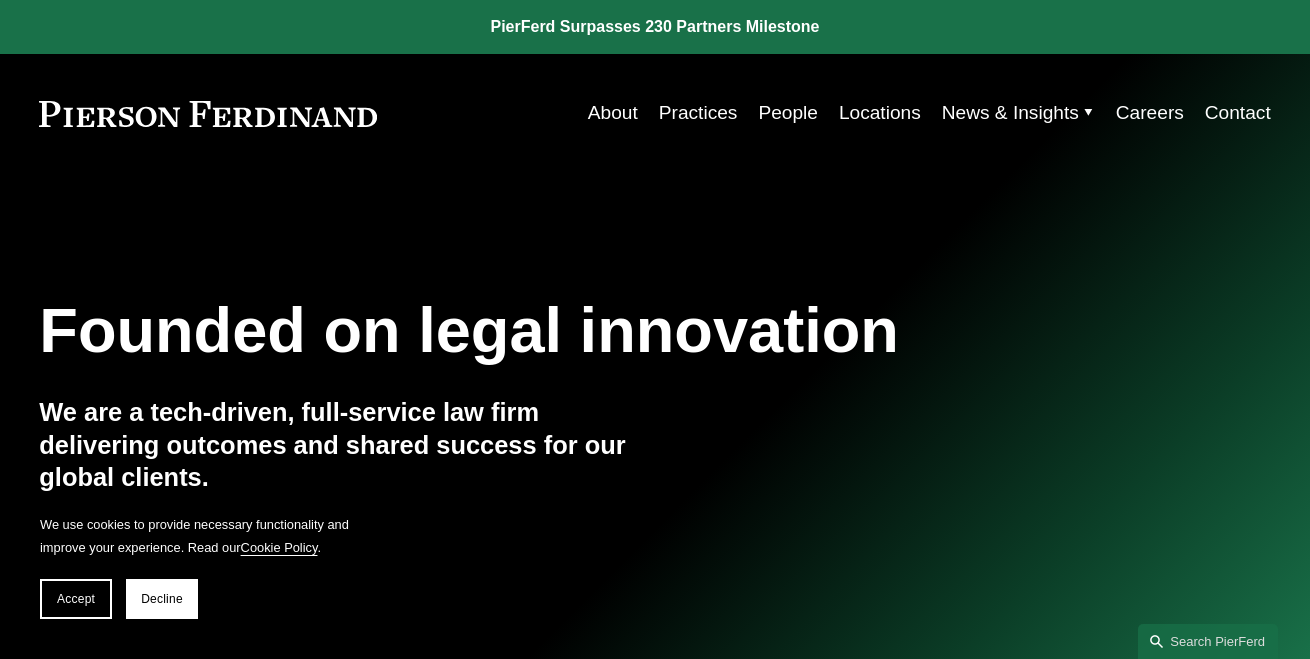 scroll, scrollTop: 0, scrollLeft: 0, axis: both 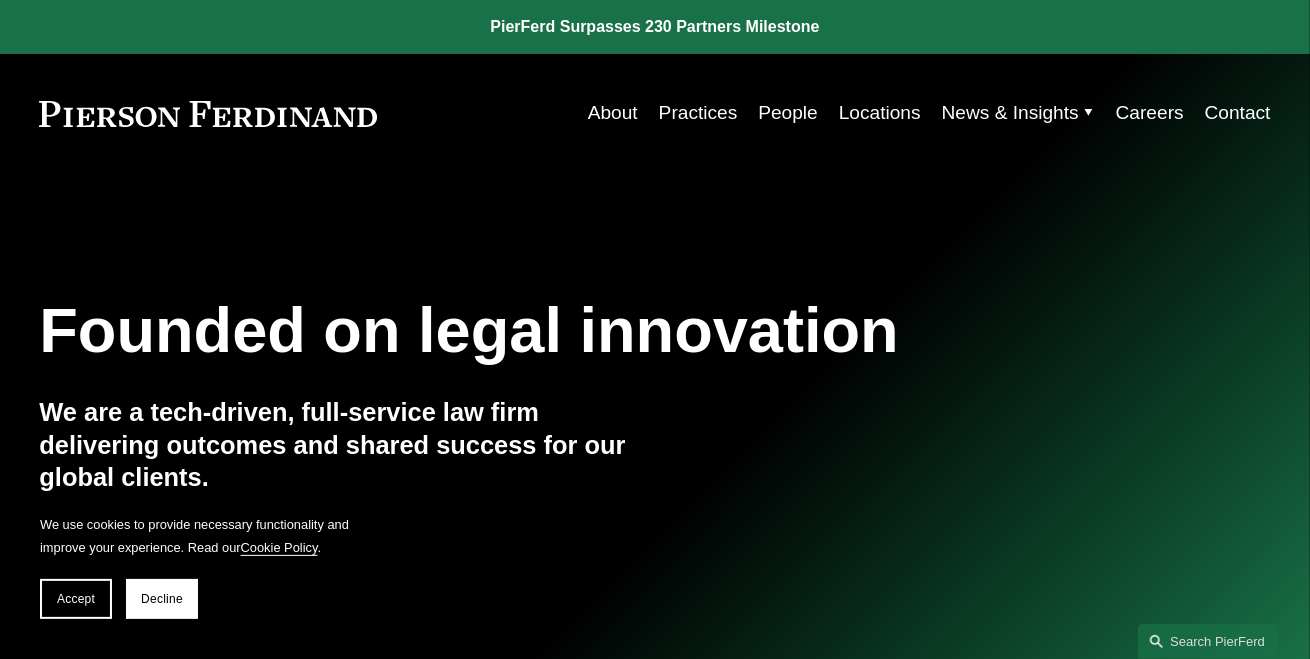 click on "People" at bounding box center [788, 113] 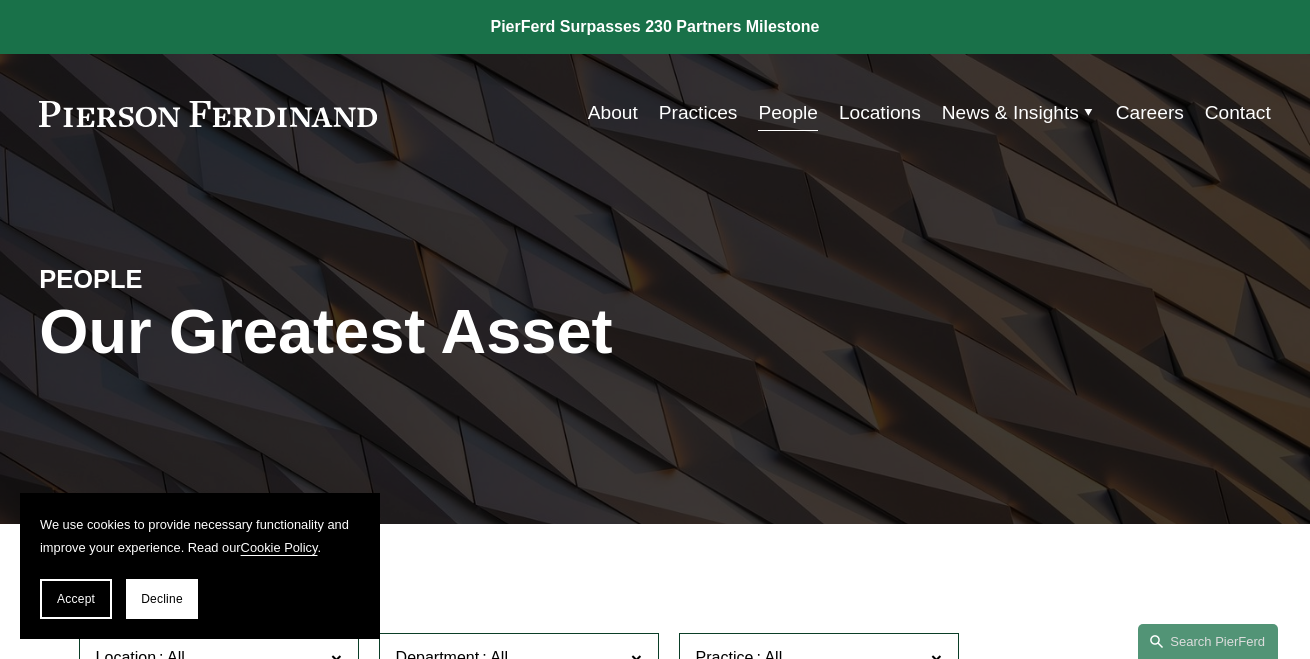 scroll, scrollTop: 0, scrollLeft: 0, axis: both 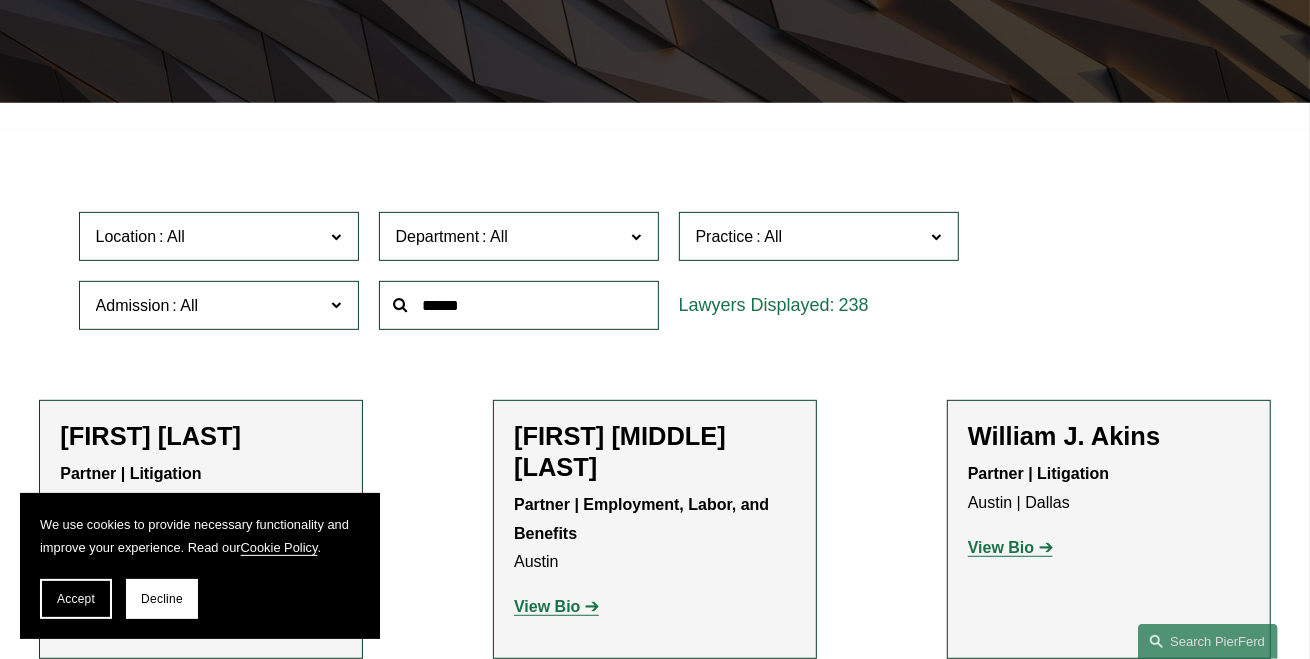 click 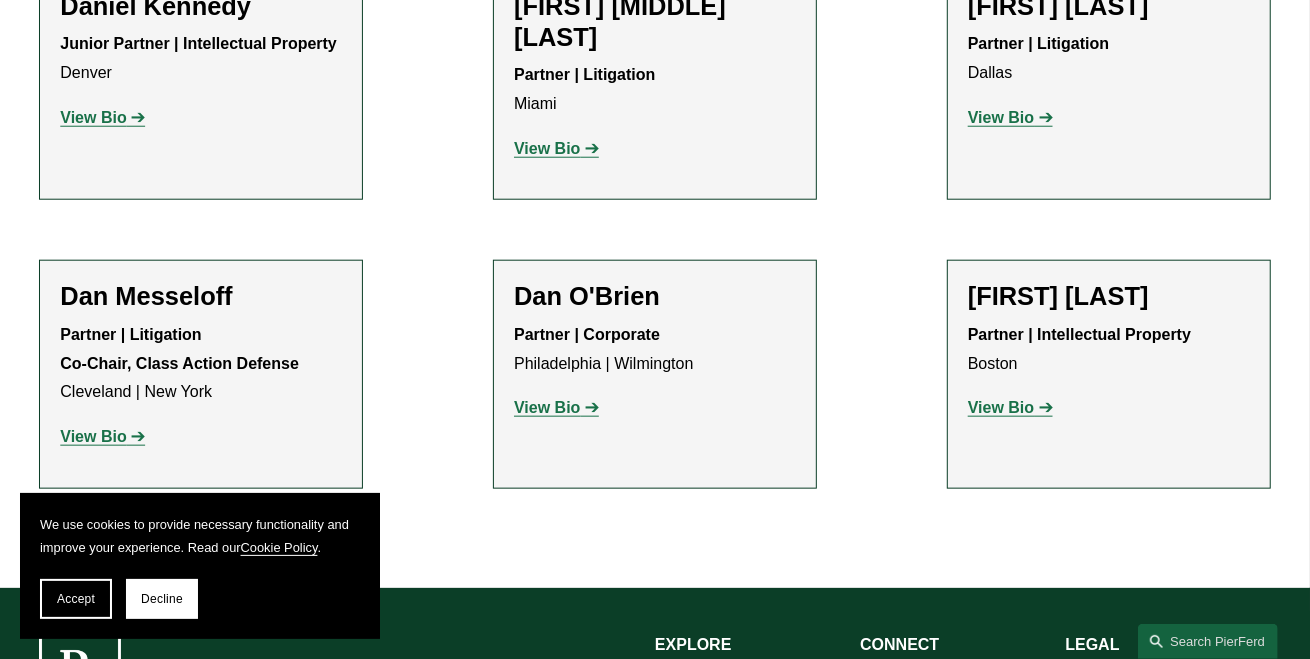 scroll, scrollTop: 1178, scrollLeft: 0, axis: vertical 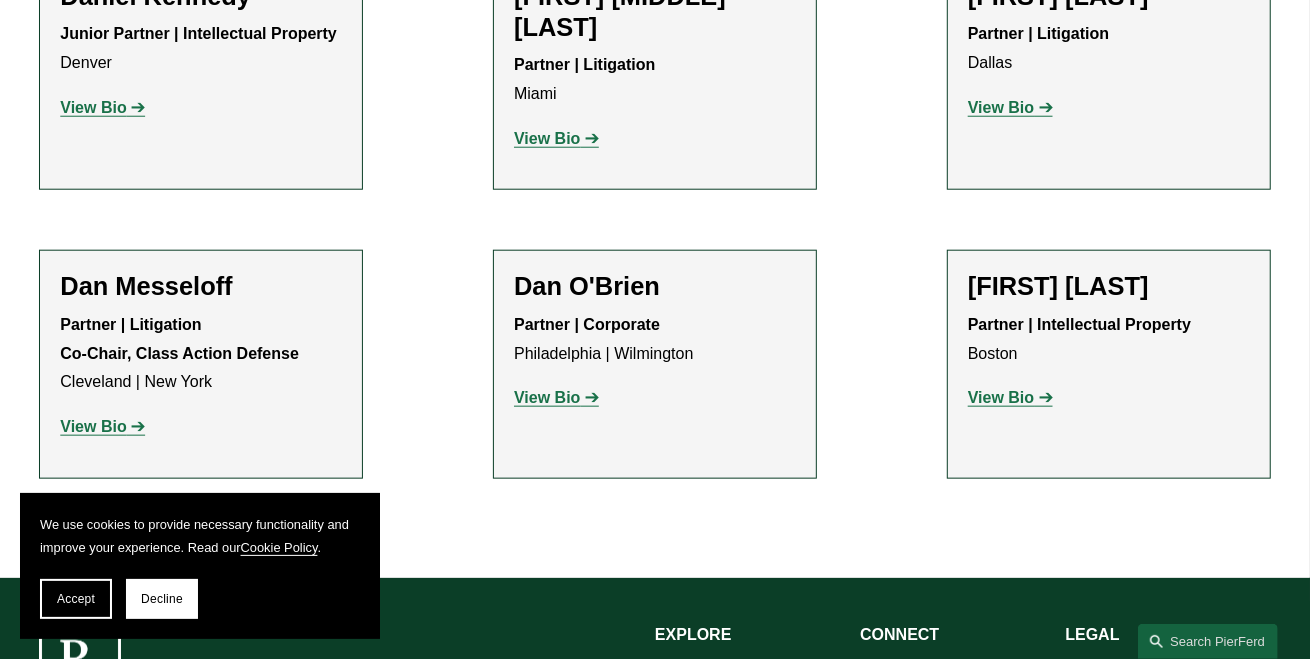 type on "***" 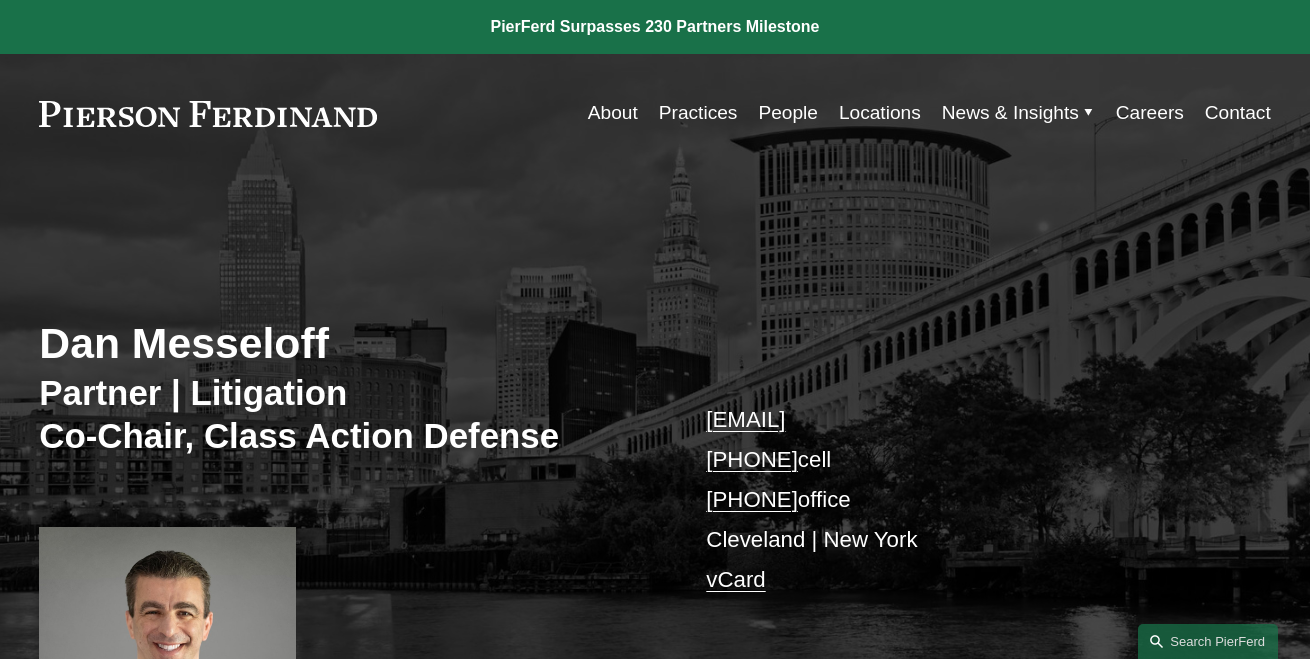 scroll, scrollTop: 0, scrollLeft: 0, axis: both 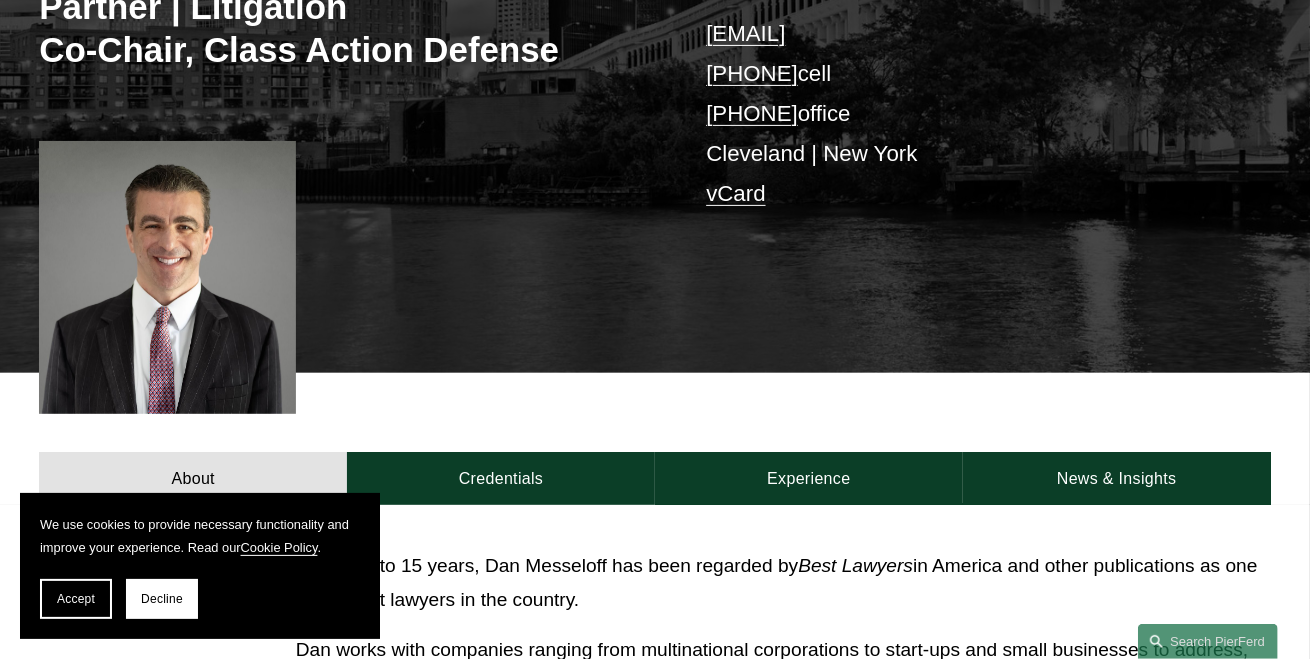 drag, startPoint x: 127, startPoint y: 254, endPoint x: 101, endPoint y: 257, distance: 26.172504 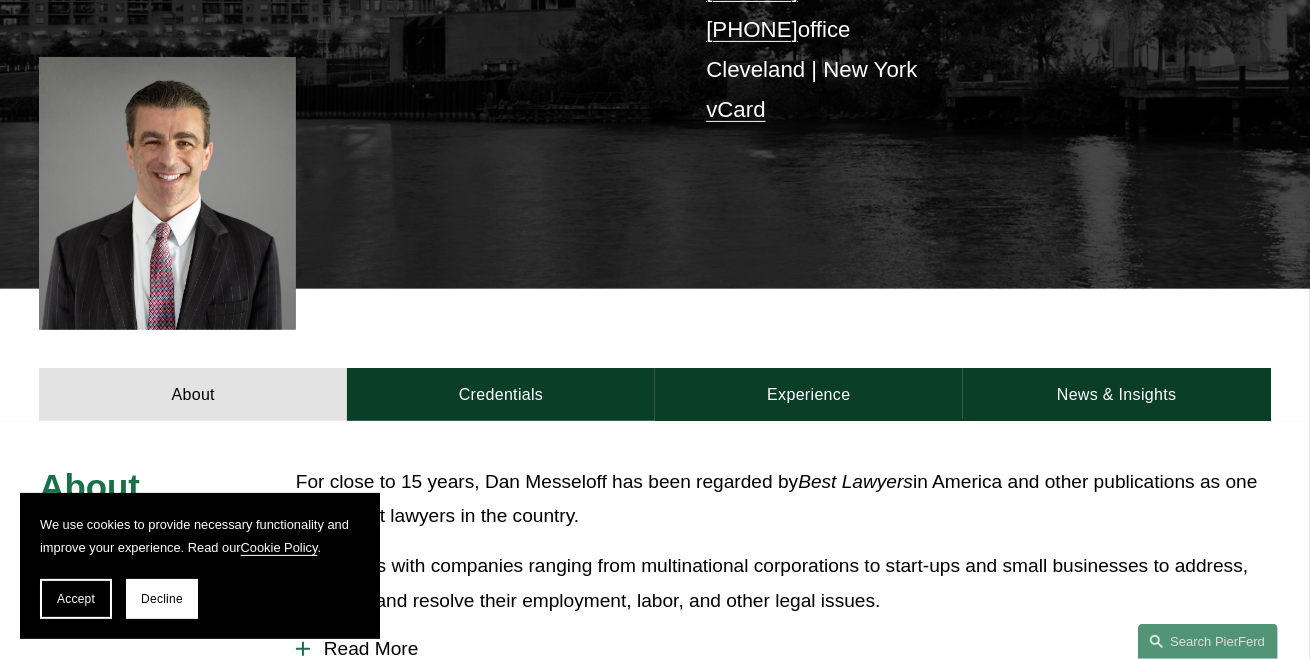 scroll, scrollTop: 476, scrollLeft: 0, axis: vertical 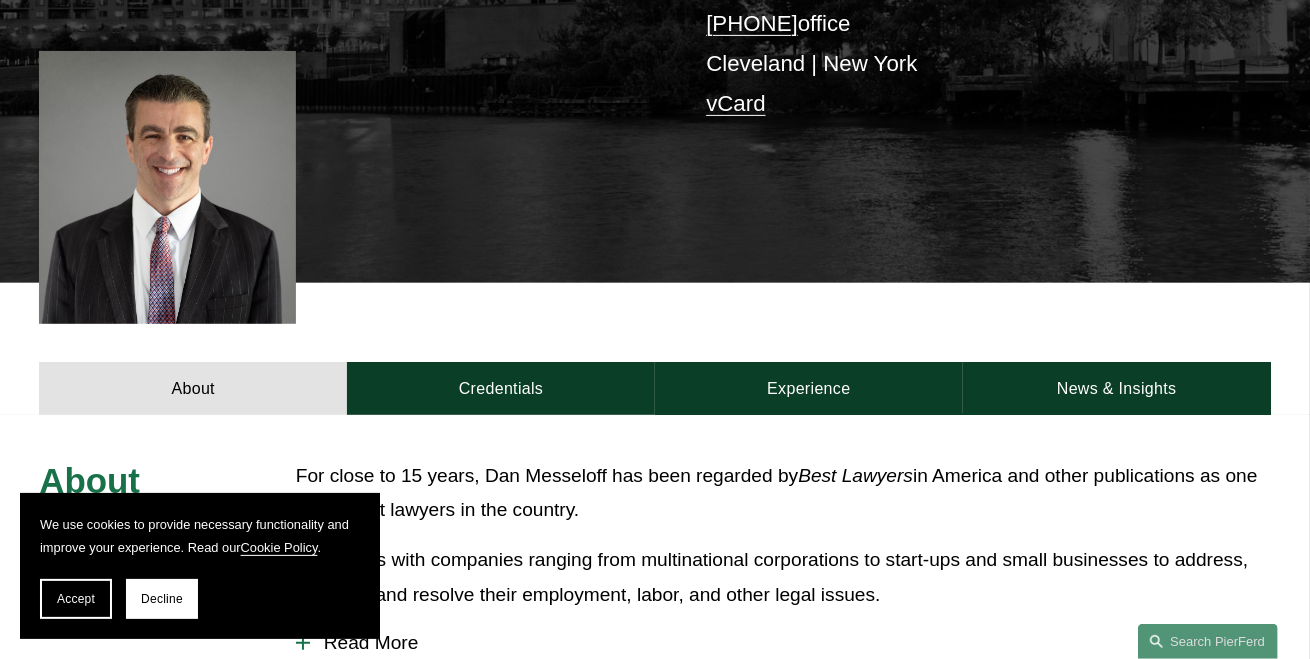 click at bounding box center (167, 187) 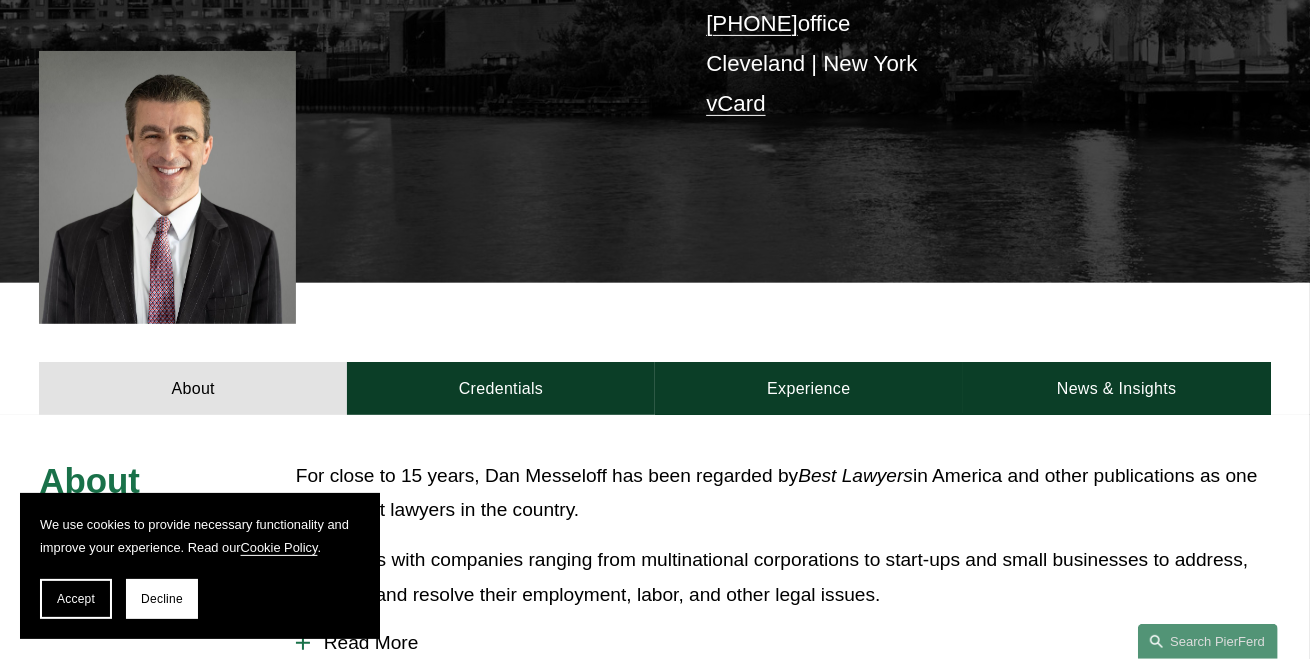 drag, startPoint x: 180, startPoint y: 177, endPoint x: 127, endPoint y: 185, distance: 53.600372 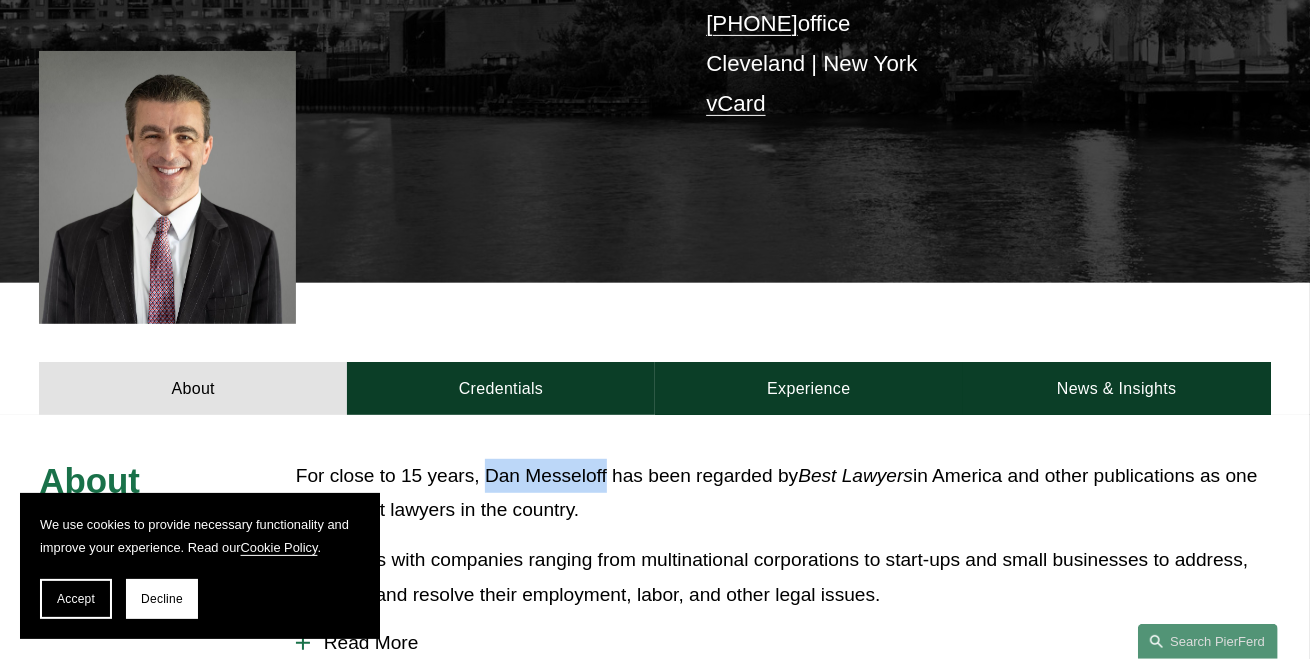 drag, startPoint x: 488, startPoint y: 480, endPoint x: 606, endPoint y: 472, distance: 118.270874 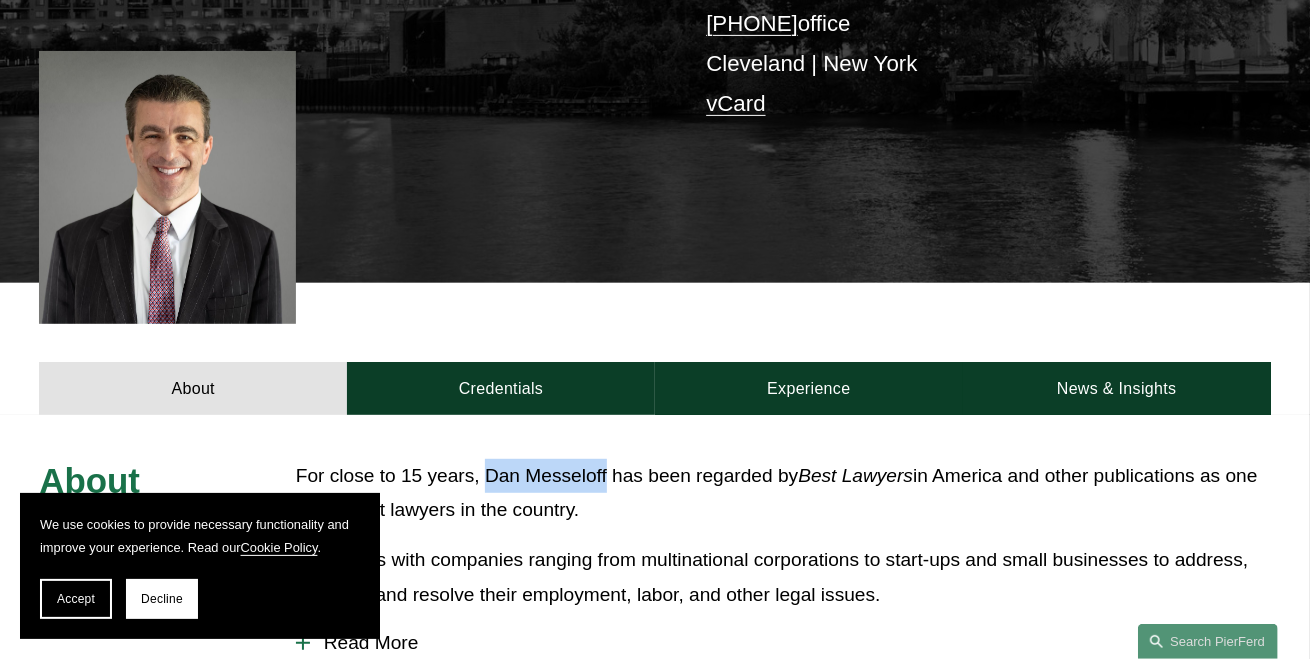 copy on "Dan Messeloff" 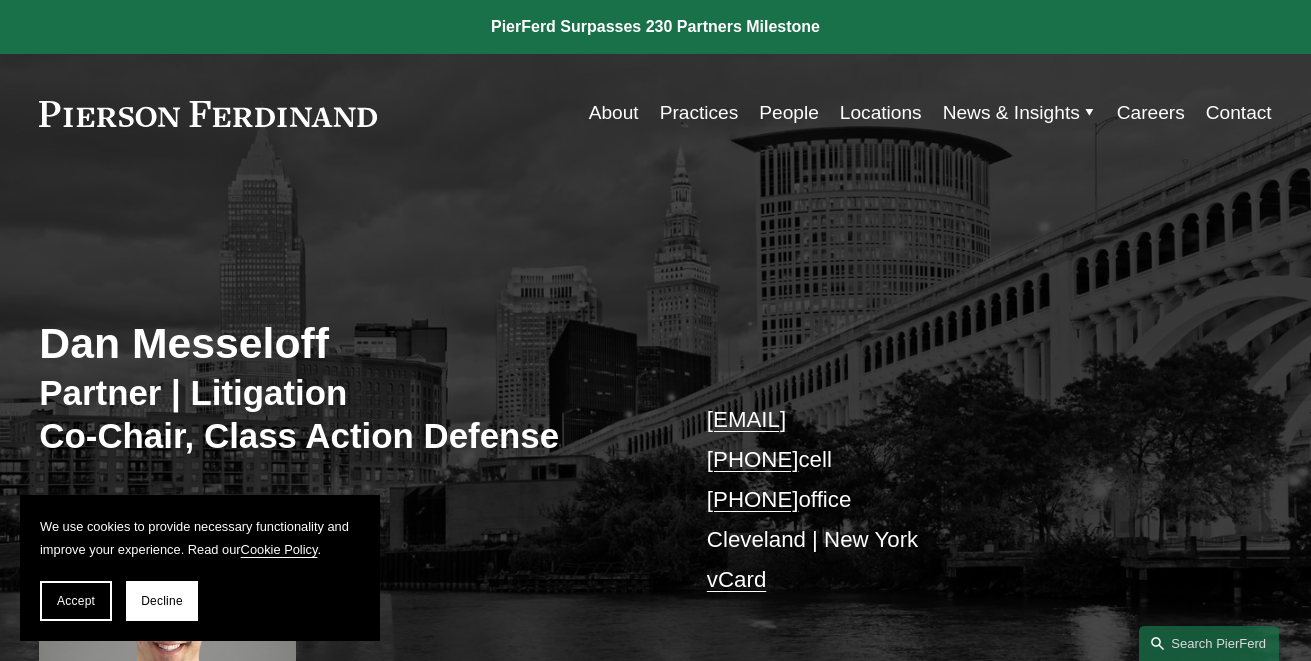 scroll, scrollTop: 0, scrollLeft: 0, axis: both 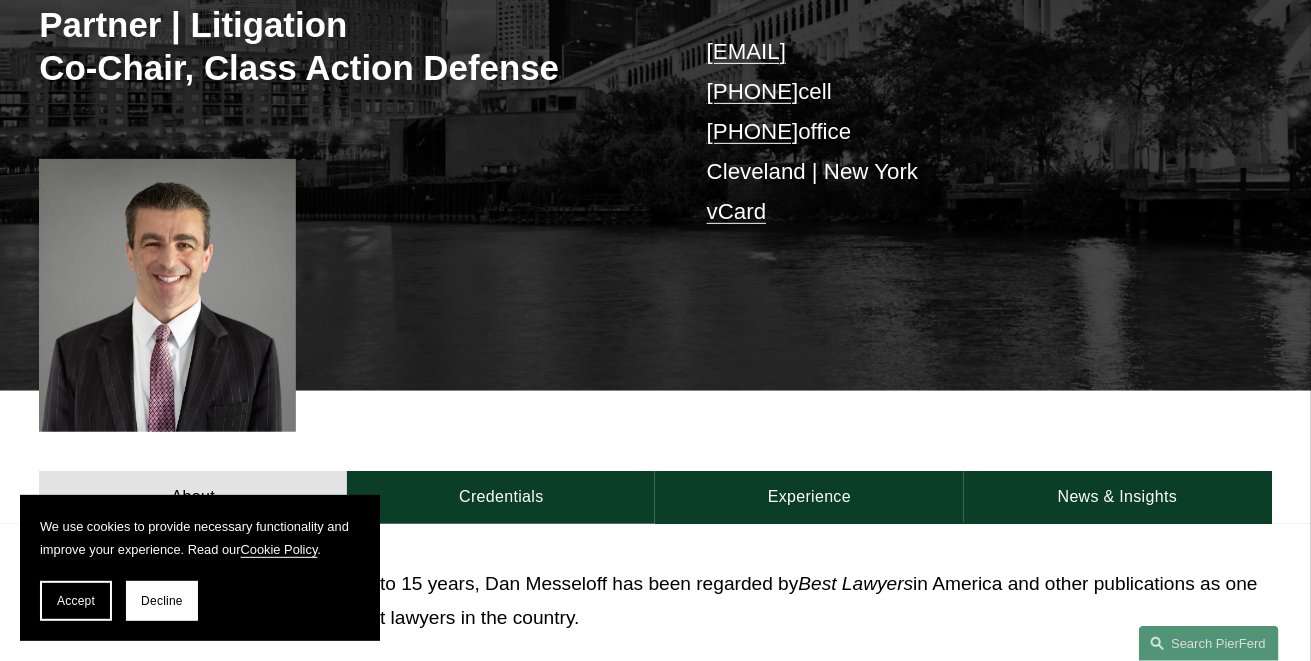 click at bounding box center (167, 295) 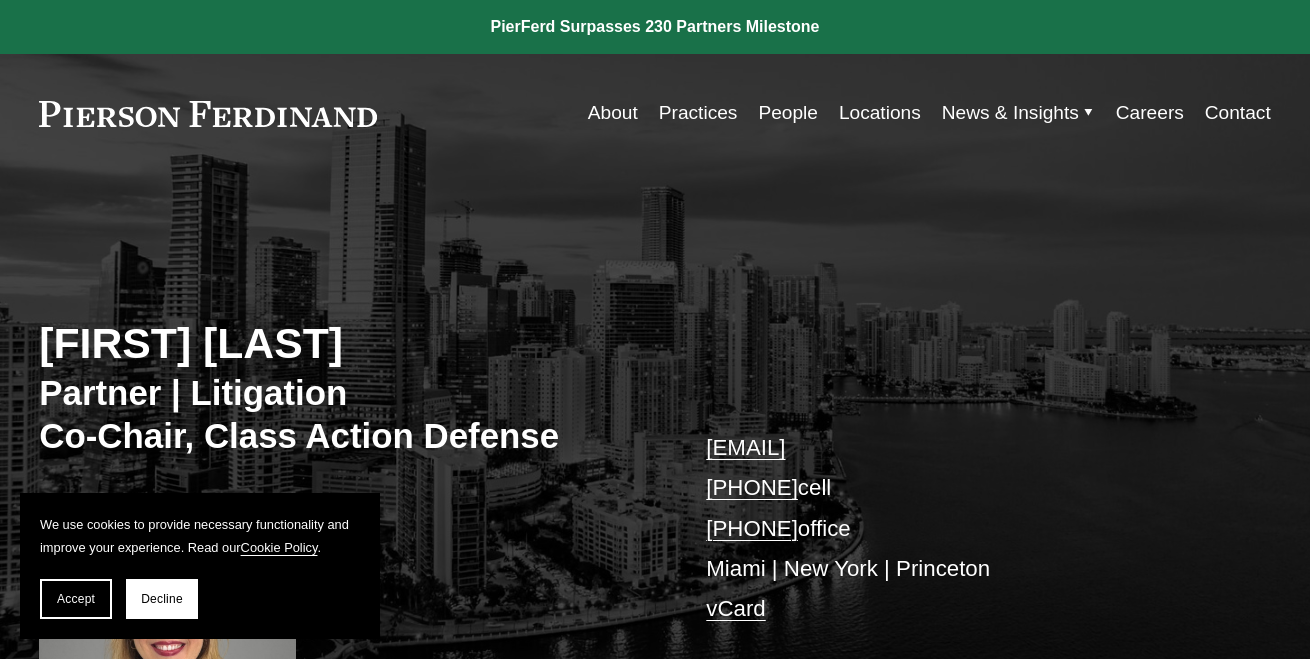 scroll, scrollTop: 0, scrollLeft: 0, axis: both 